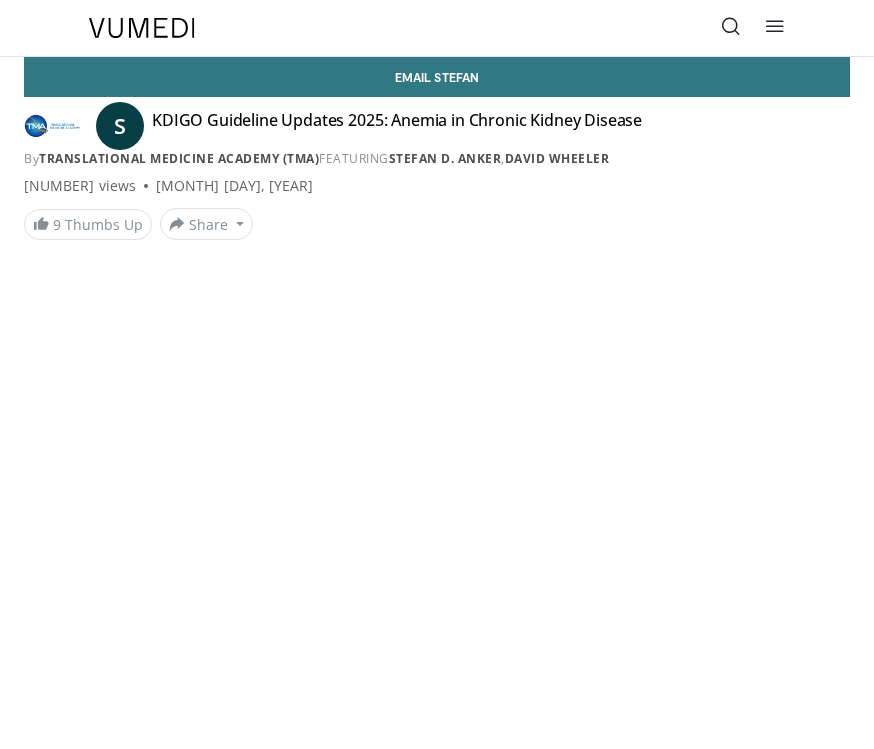 scroll, scrollTop: 0, scrollLeft: 0, axis: both 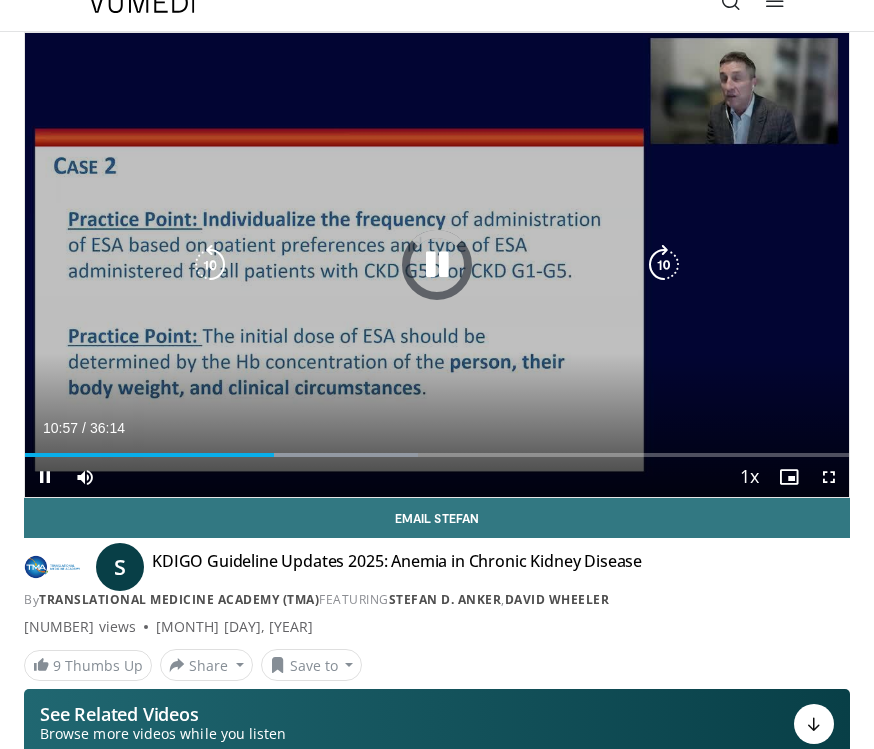click on "Current Time  [TIME] / Duration  [TIME] Pause Skip Backward Skip Forward Mute Loaded :  47.73% Stream Type  LIVE Seek to live, currently behind live LIVE   1x Playback Rate 0.5x 0.75x 1x , selected 1.25x 1.5x 1.75x 2x Chapters Chapters Descriptions descriptions off , selected Captions captions off , selected Audio Track en (Main) , selected Fullscreen Enable picture-in-picture mode" at bounding box center [437, 477] 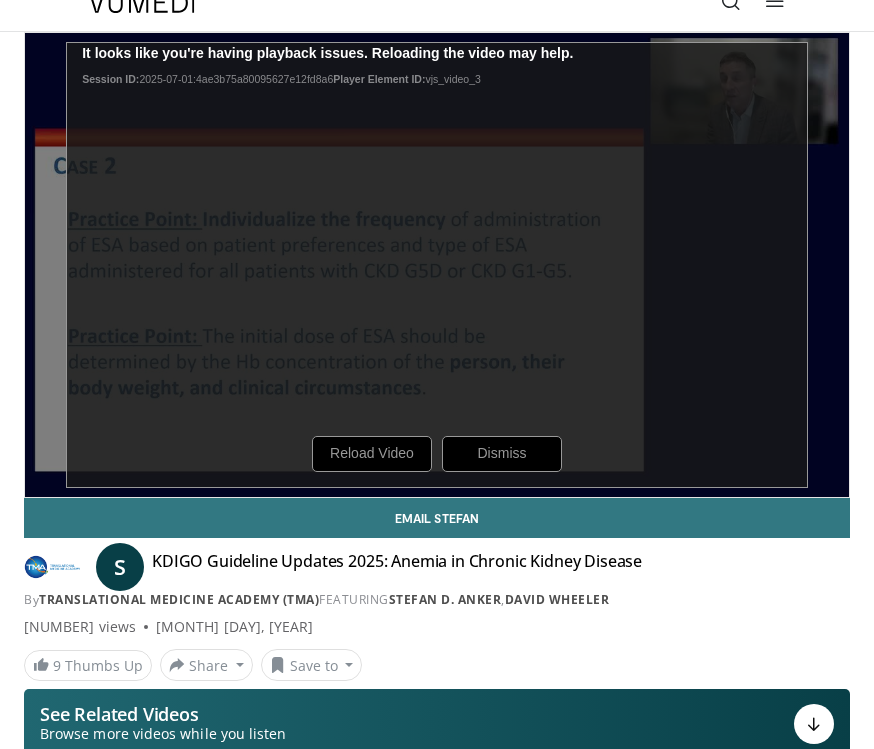 click on "[TIME]
Tap to unmute" at bounding box center (437, 265) 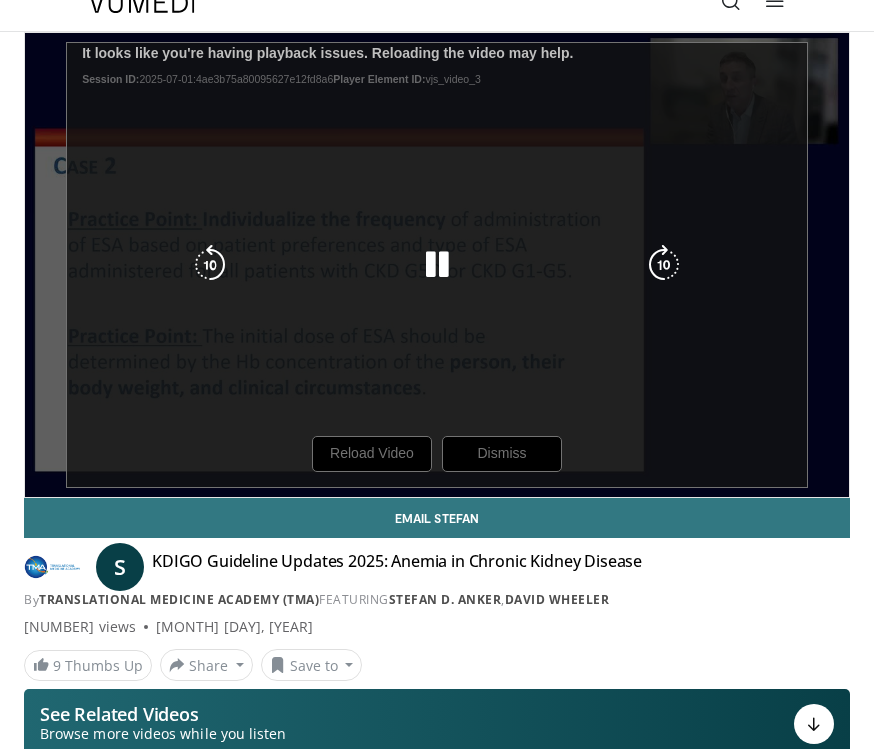 click at bounding box center [664, 265] 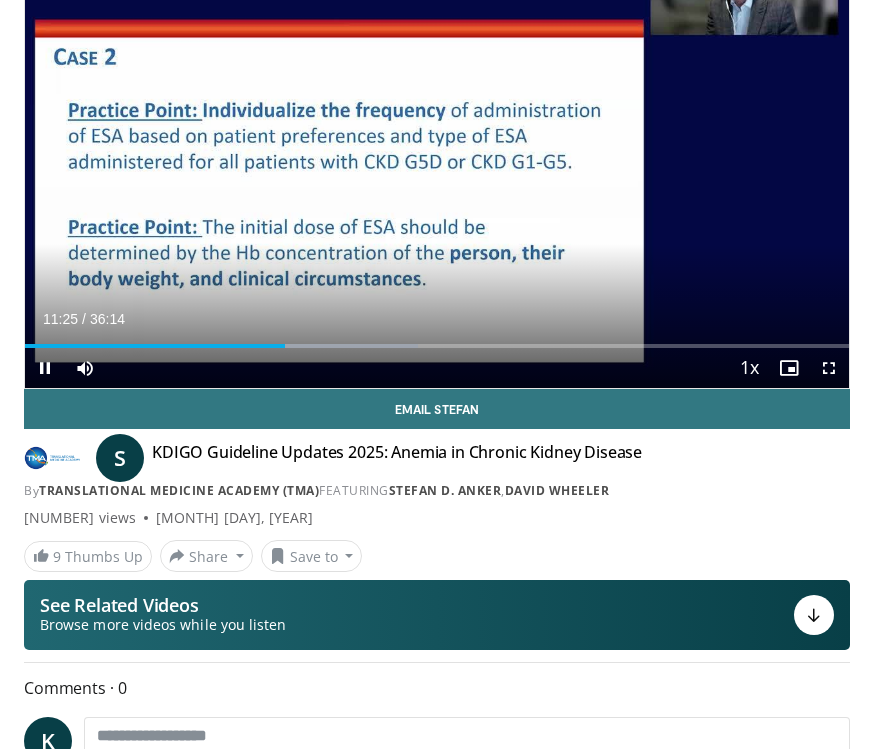 scroll, scrollTop: 135, scrollLeft: 0, axis: vertical 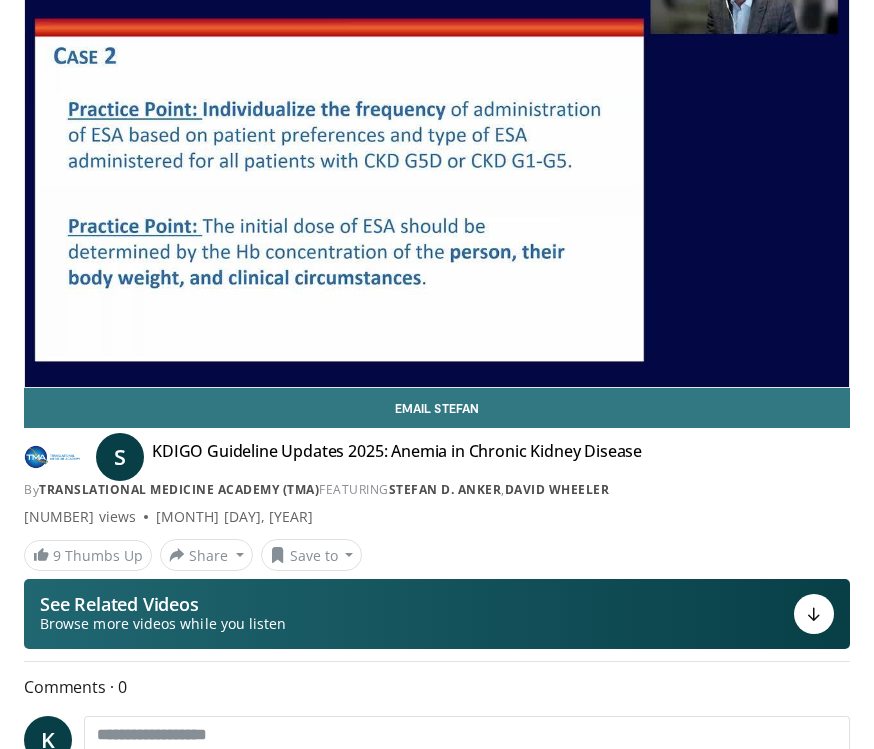 click on "[TIME]
Tap to unmute" at bounding box center (437, 155) 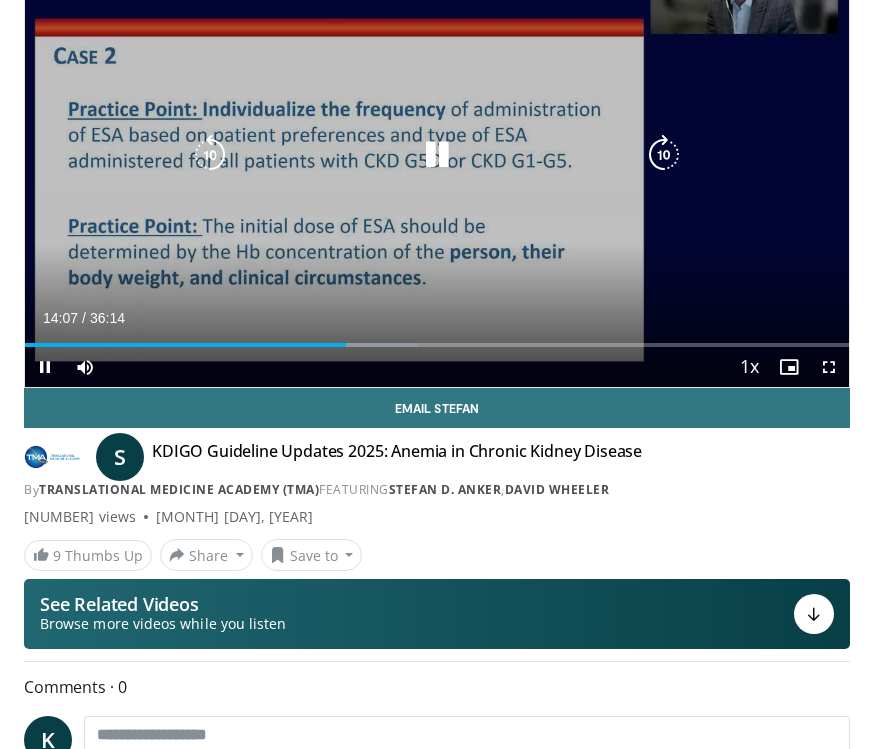 click at bounding box center (344, 345) 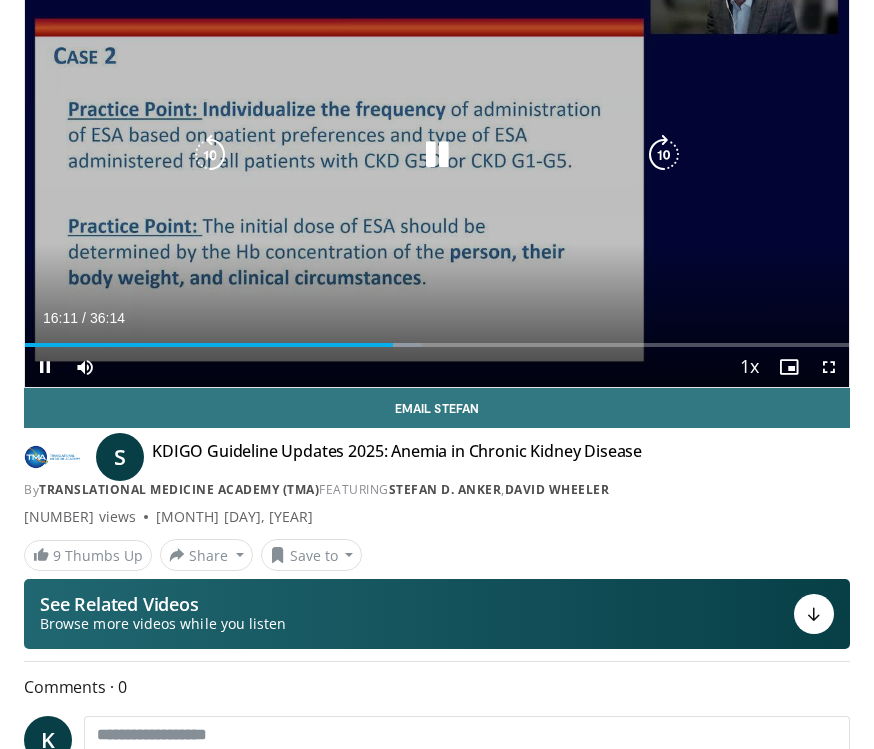 click at bounding box center (350, 345) 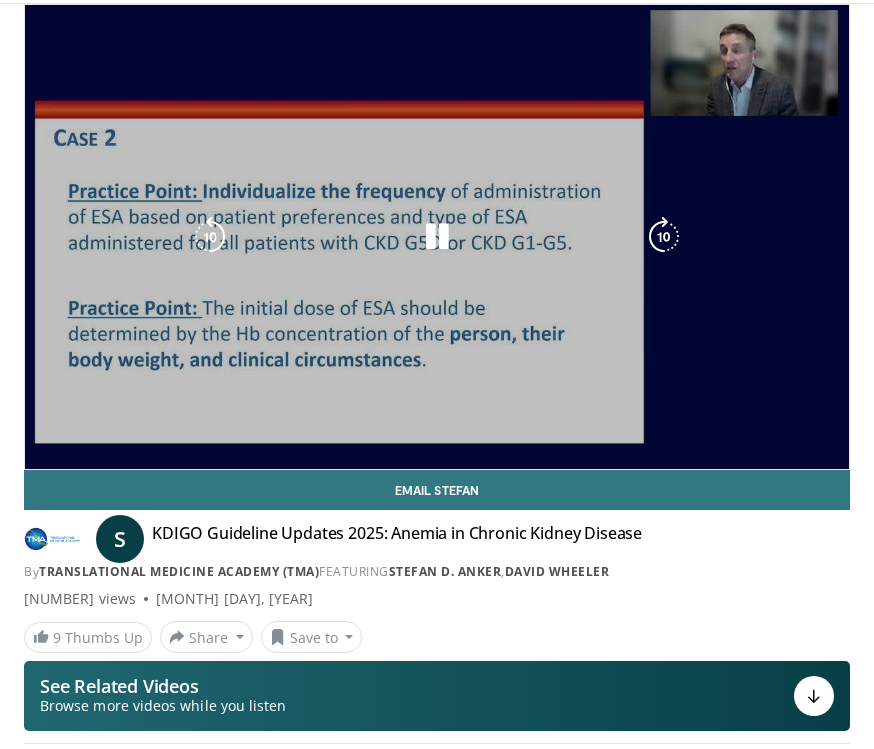 scroll, scrollTop: 0, scrollLeft: 0, axis: both 